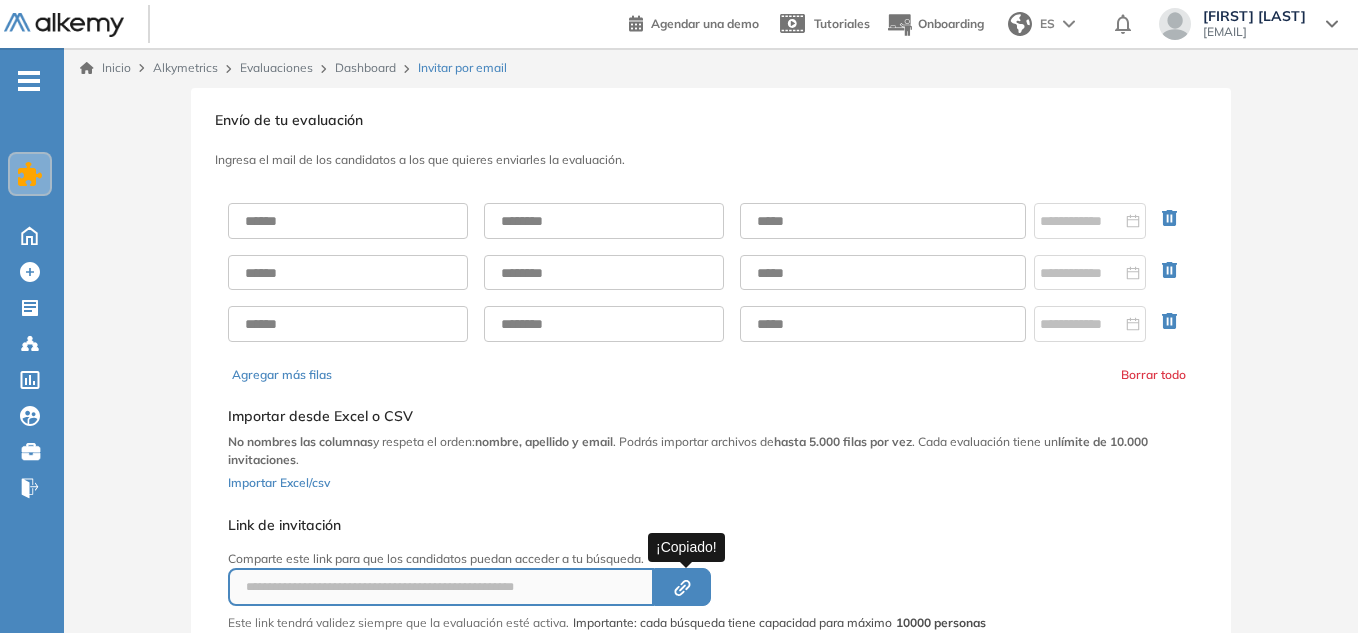 scroll, scrollTop: 141, scrollLeft: 0, axis: vertical 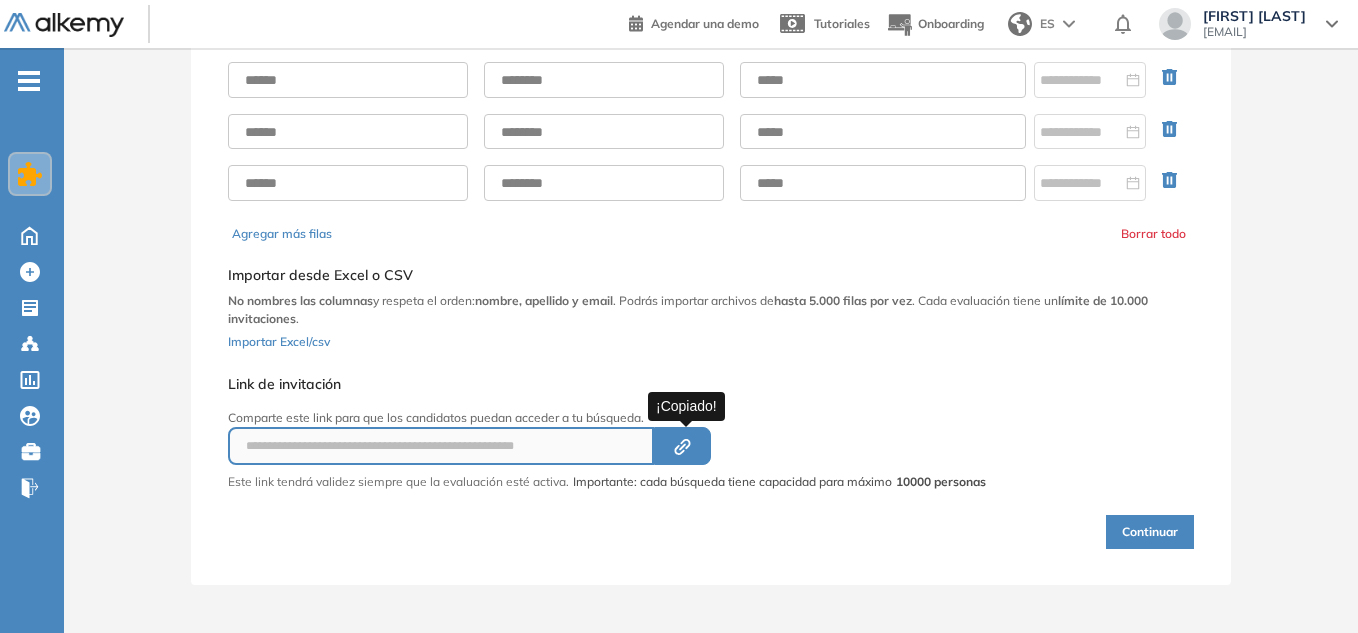 click on "Created by potrace 1.16, written by Peter Selinger 2001-2019" at bounding box center [682, 446] 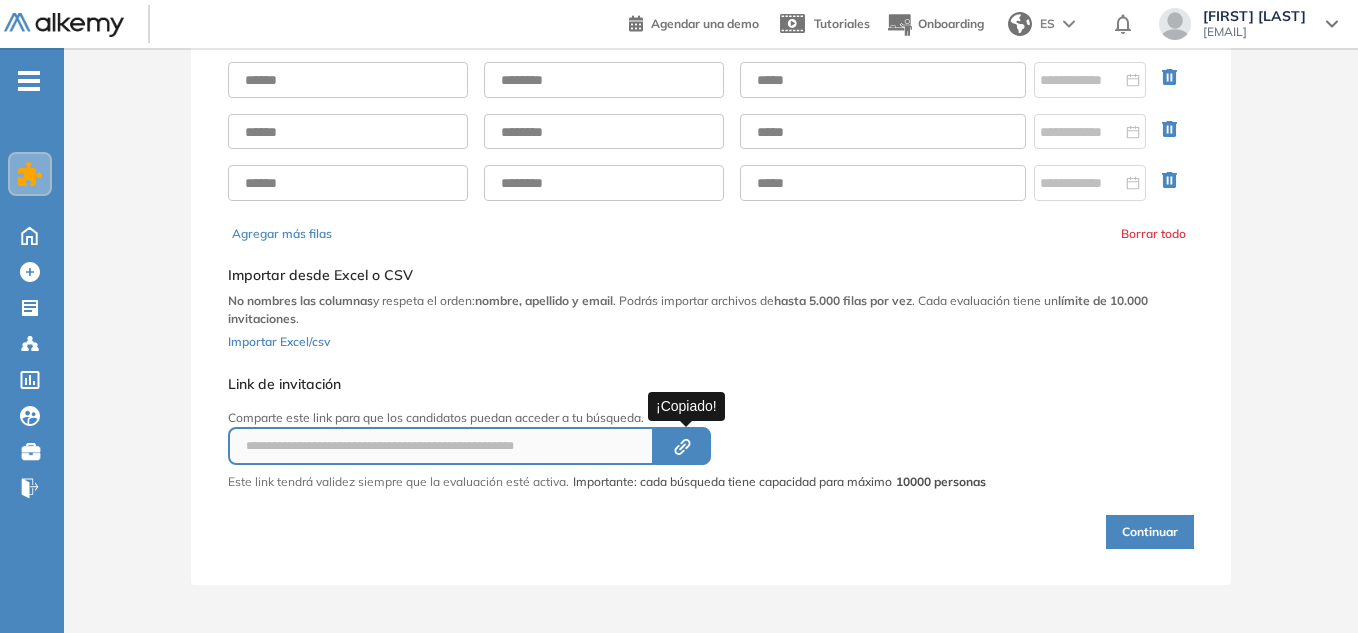 click on "Created by potrace 1.16, written by Peter Selinger 2001-2019" at bounding box center [682, 446] 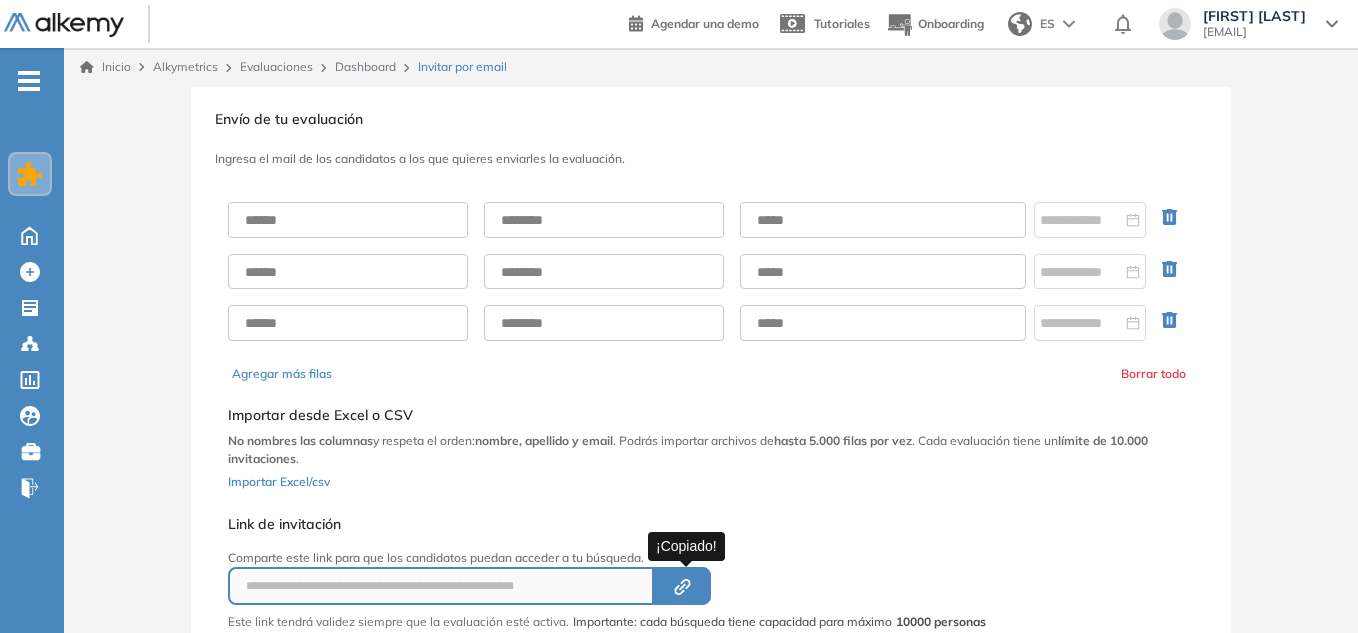 scroll, scrollTop: 0, scrollLeft: 0, axis: both 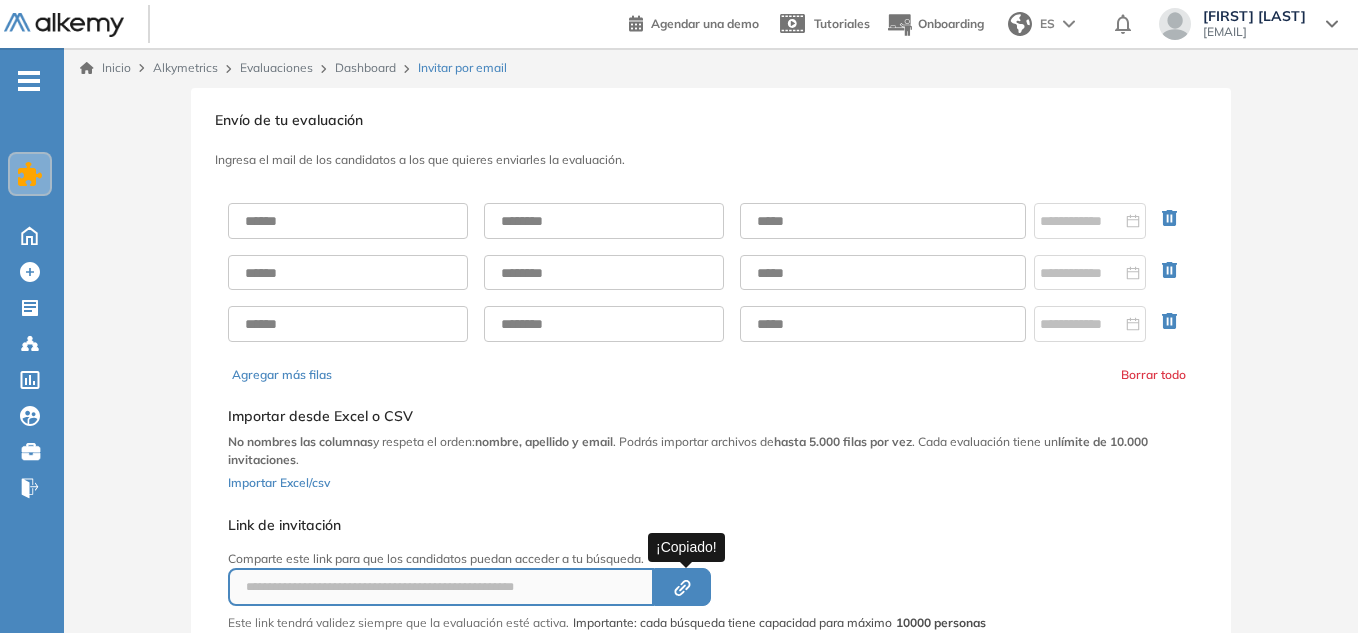 click on "Dashboard" at bounding box center (365, 67) 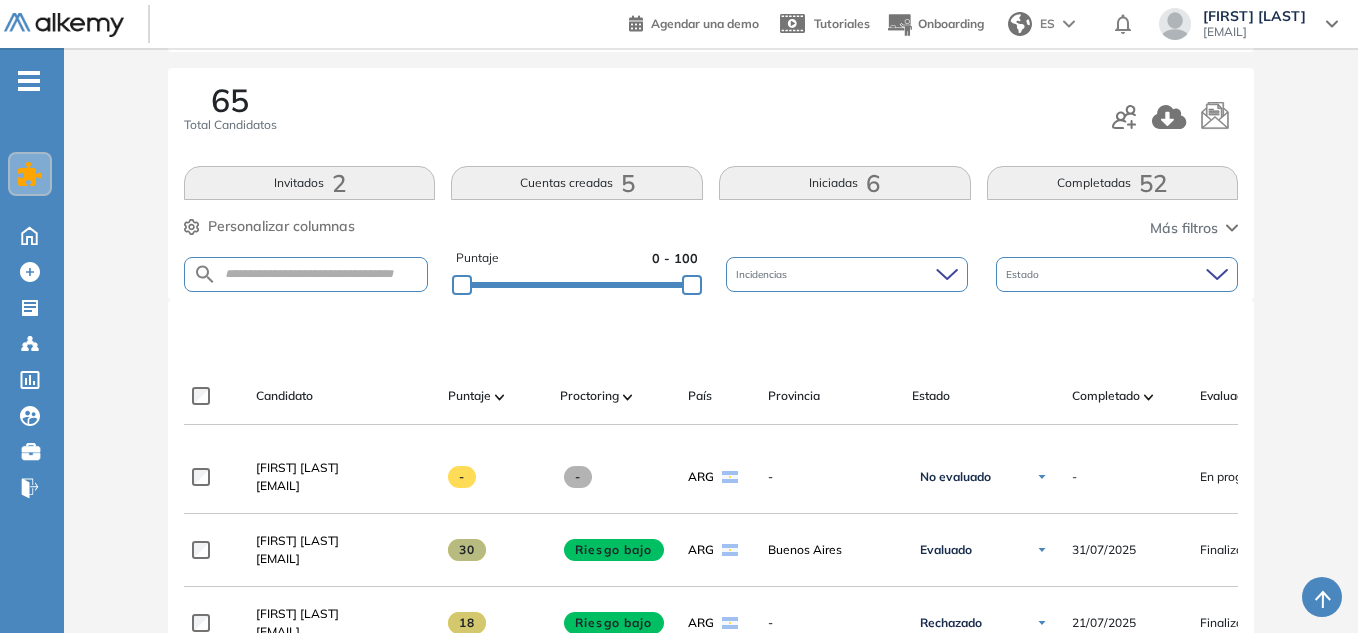 scroll, scrollTop: 300, scrollLeft: 0, axis: vertical 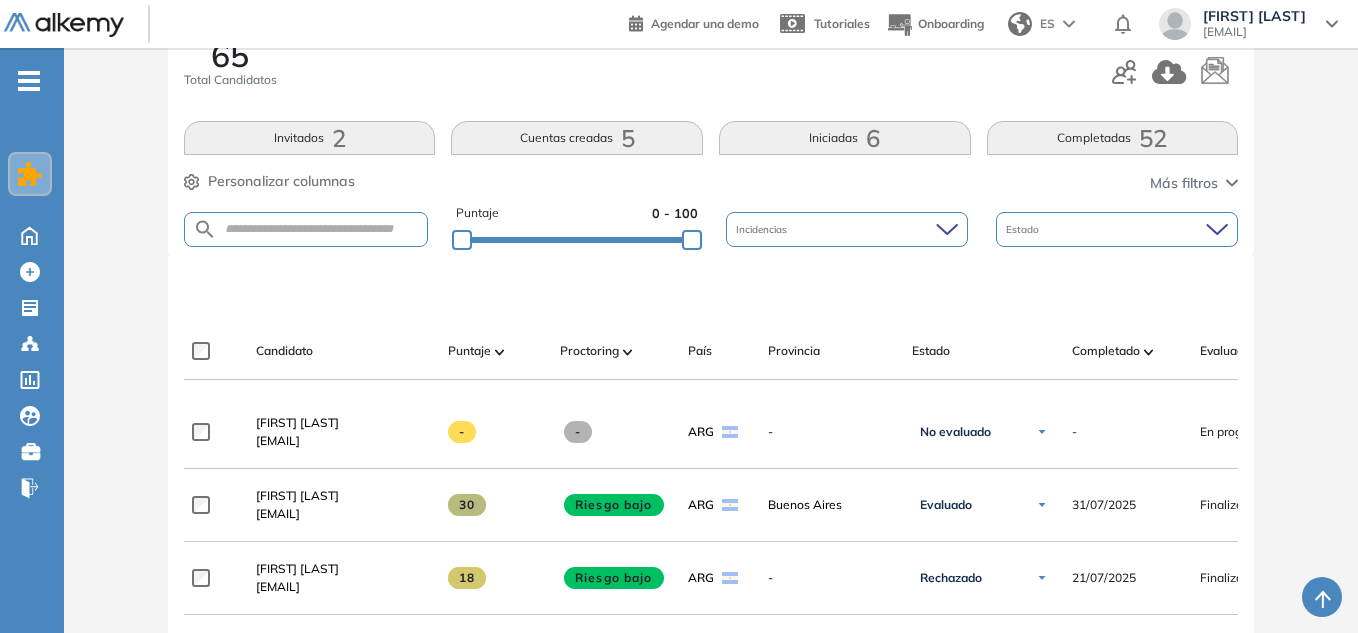 click at bounding box center [306, 229] 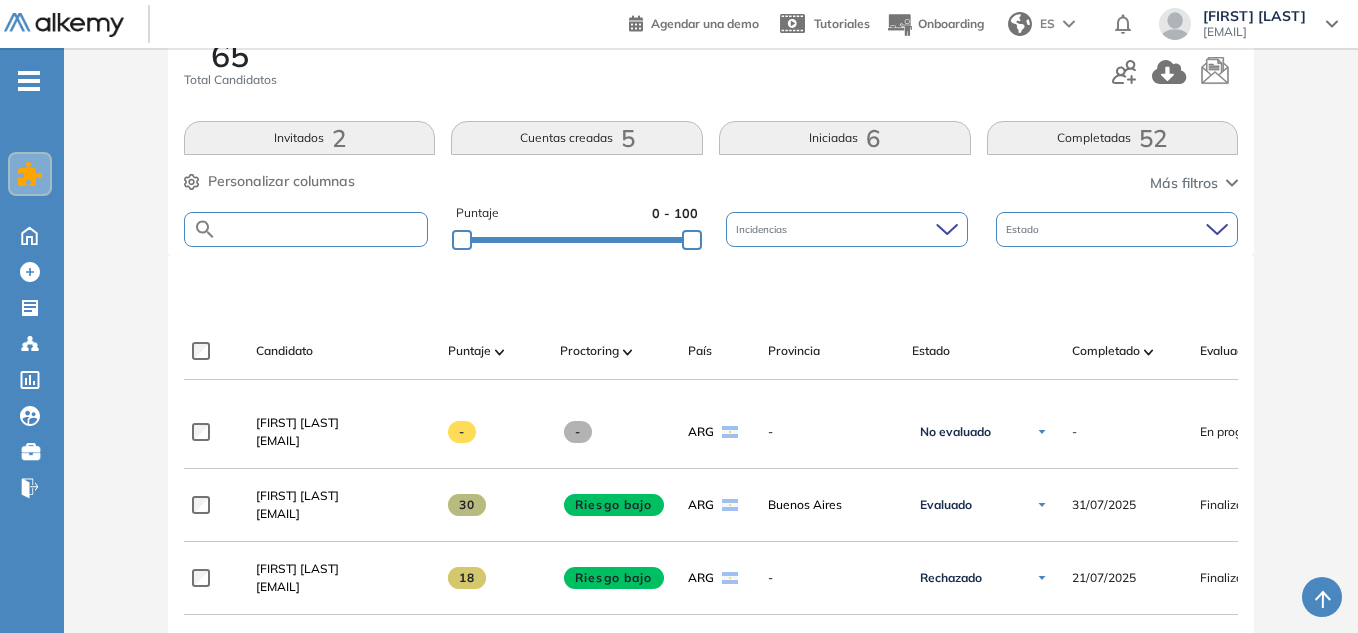 click at bounding box center (322, 229) 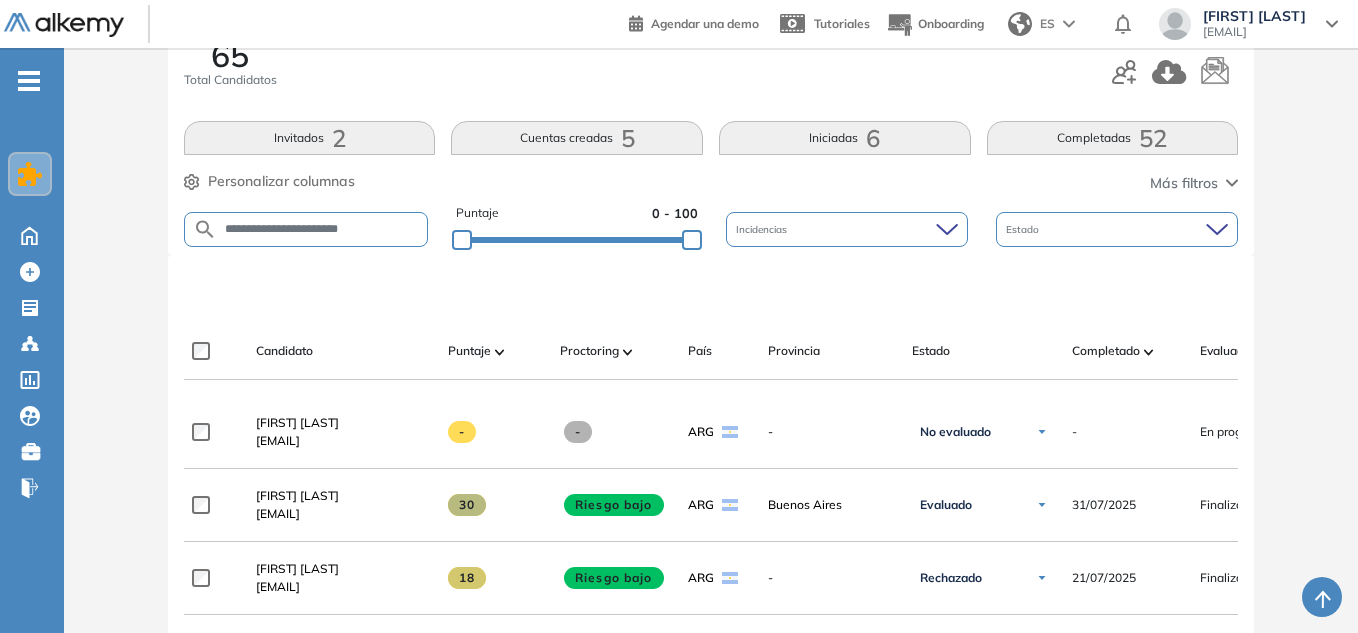 type on "**********" 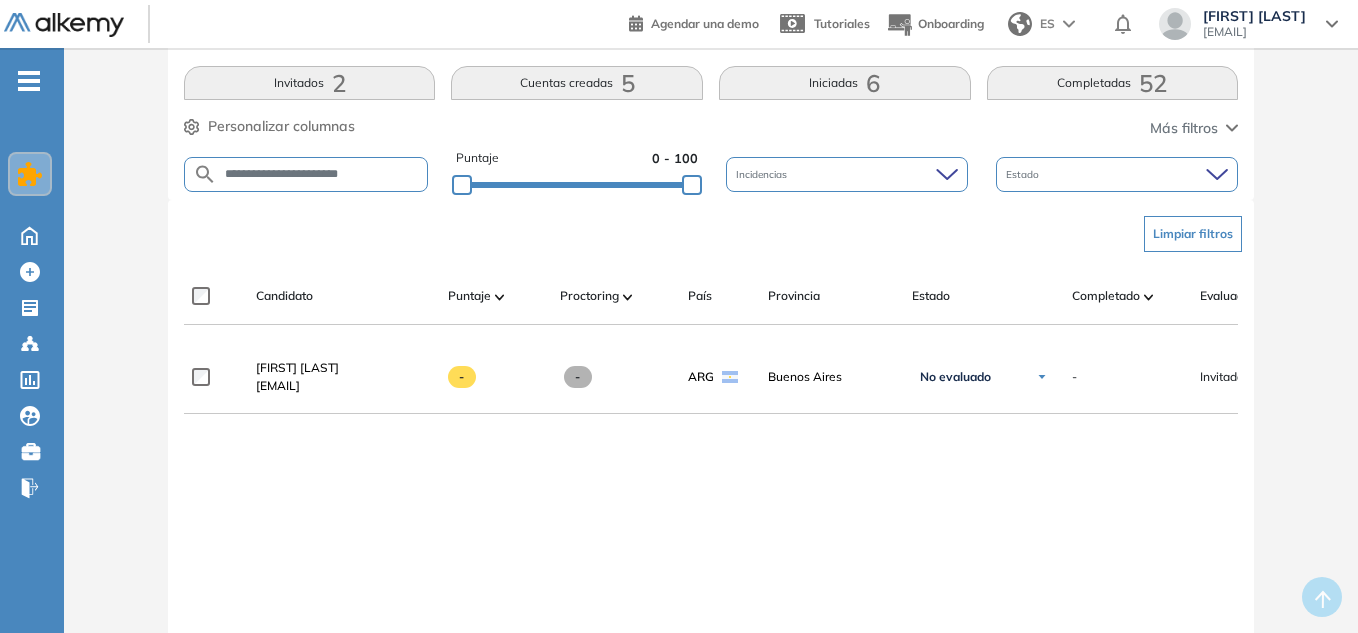 scroll, scrollTop: 400, scrollLeft: 0, axis: vertical 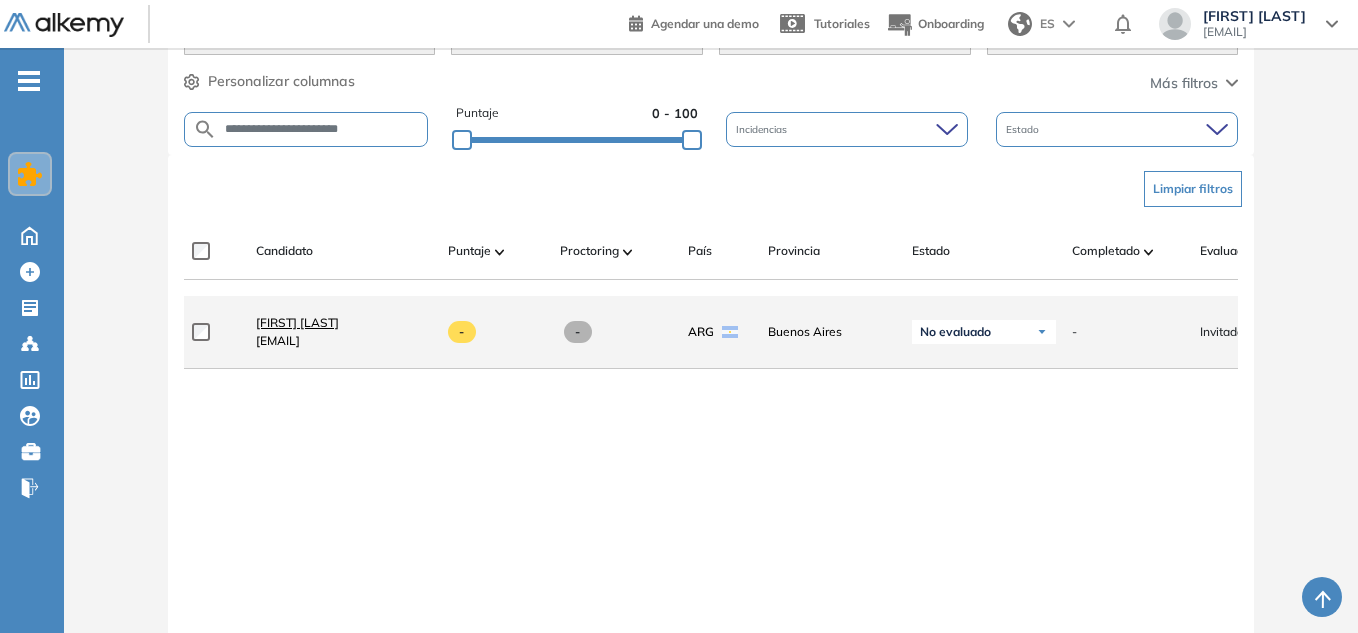 click on "[FIRST] [LAST]" at bounding box center (297, 322) 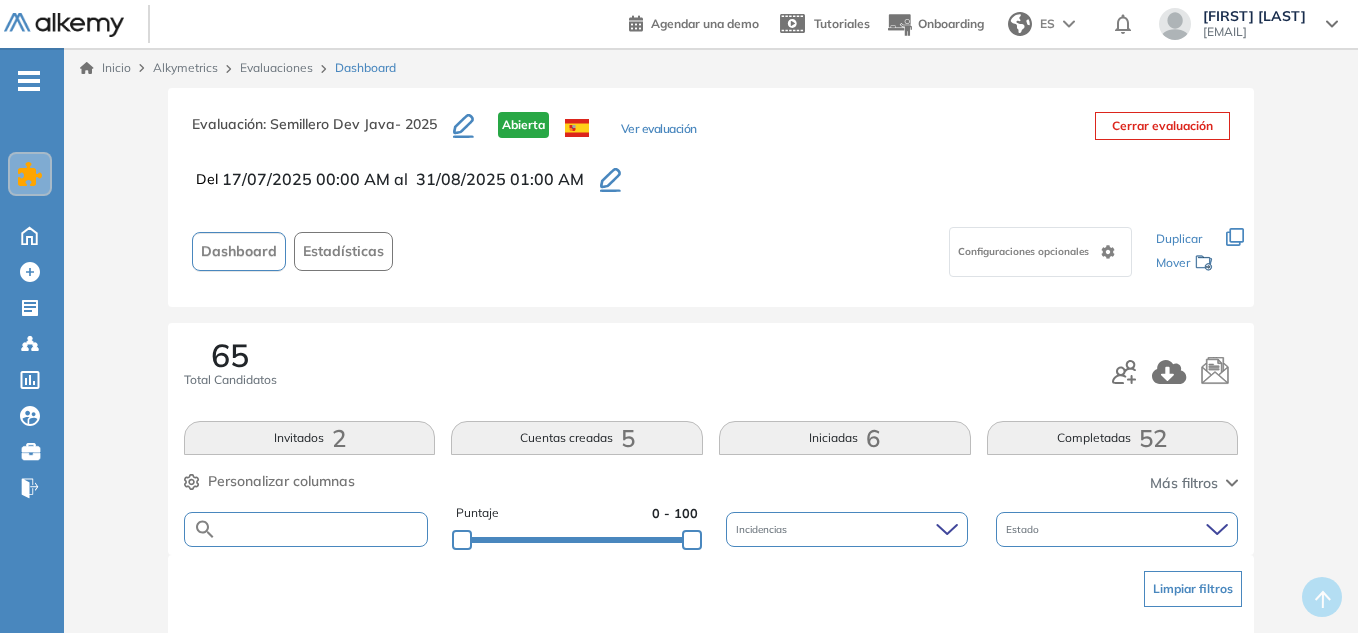 drag, startPoint x: 276, startPoint y: 525, endPoint x: 301, endPoint y: 525, distance: 25 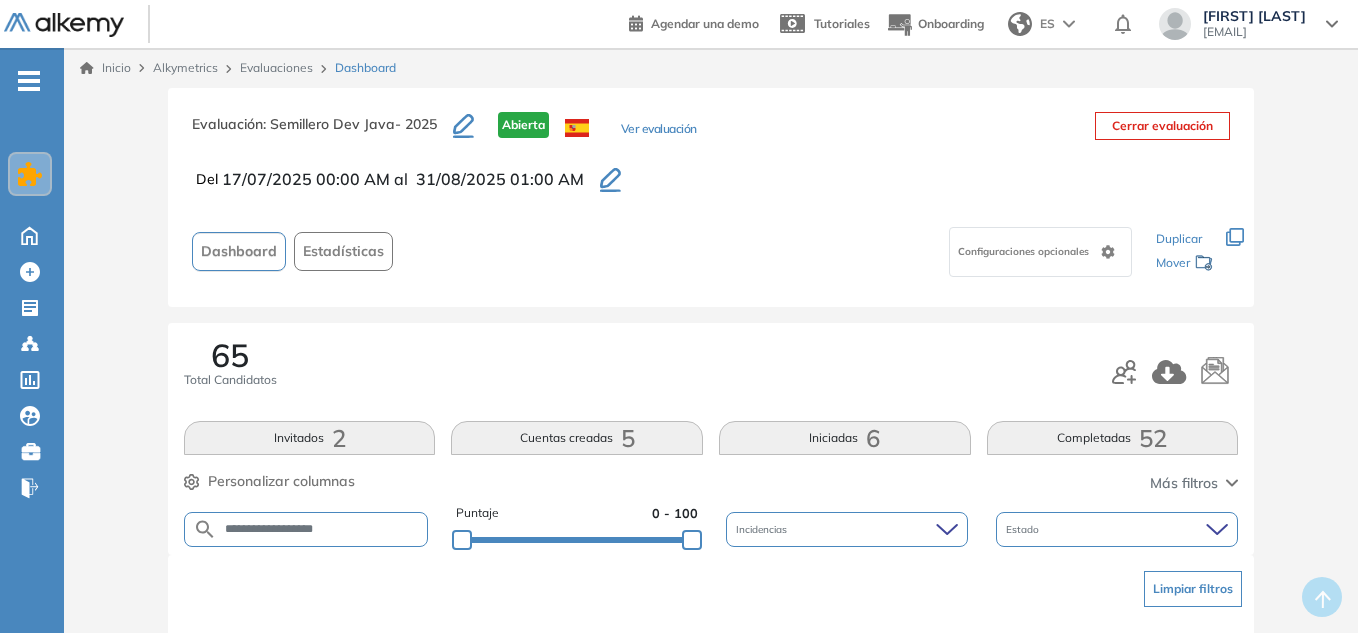 type on "**********" 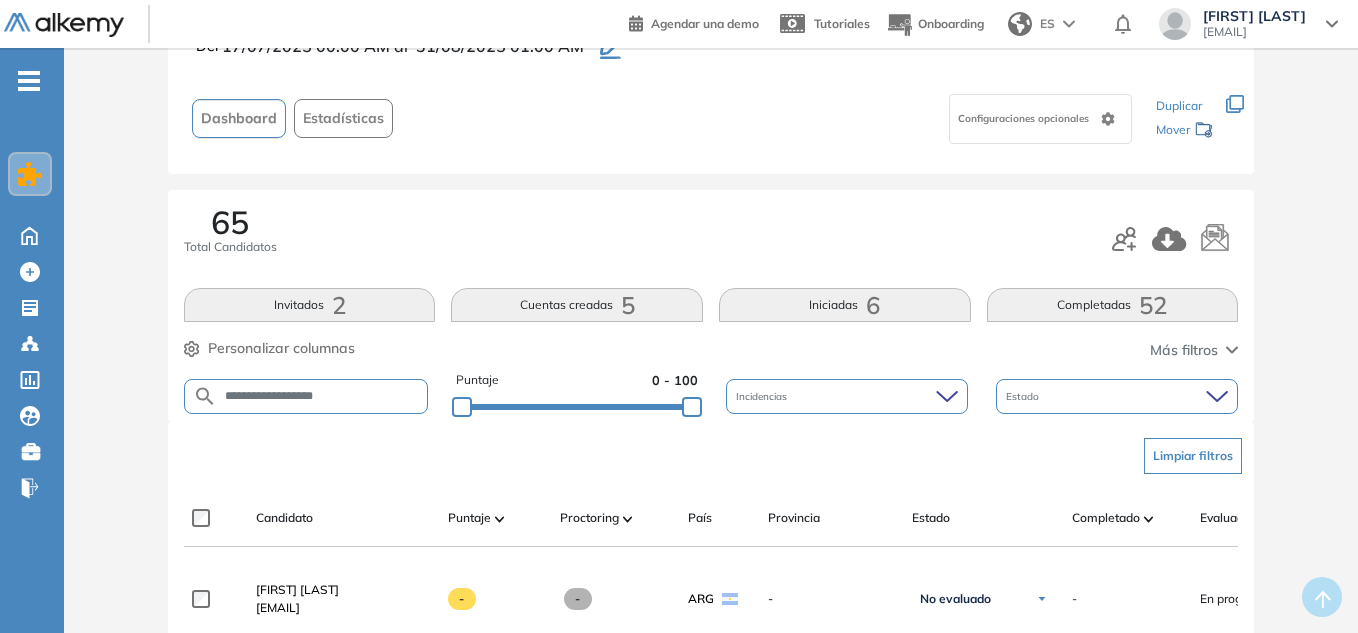 scroll, scrollTop: 400, scrollLeft: 0, axis: vertical 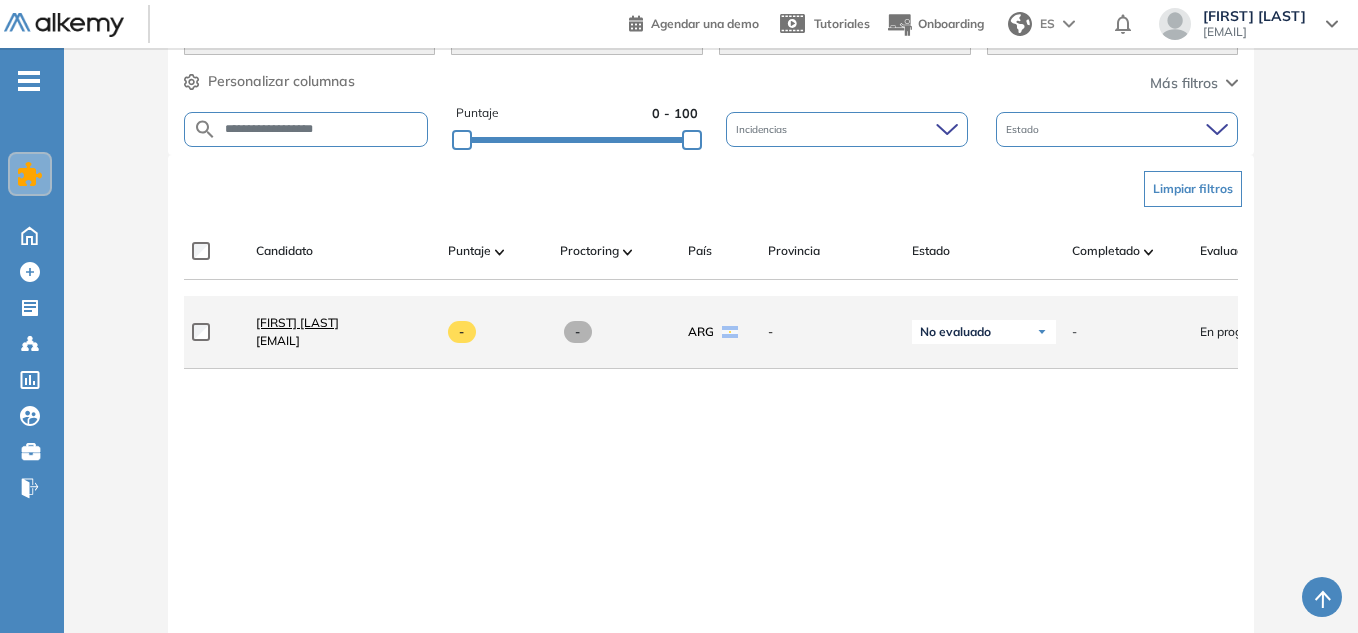click on "[FIRST] [LAST]" at bounding box center (297, 322) 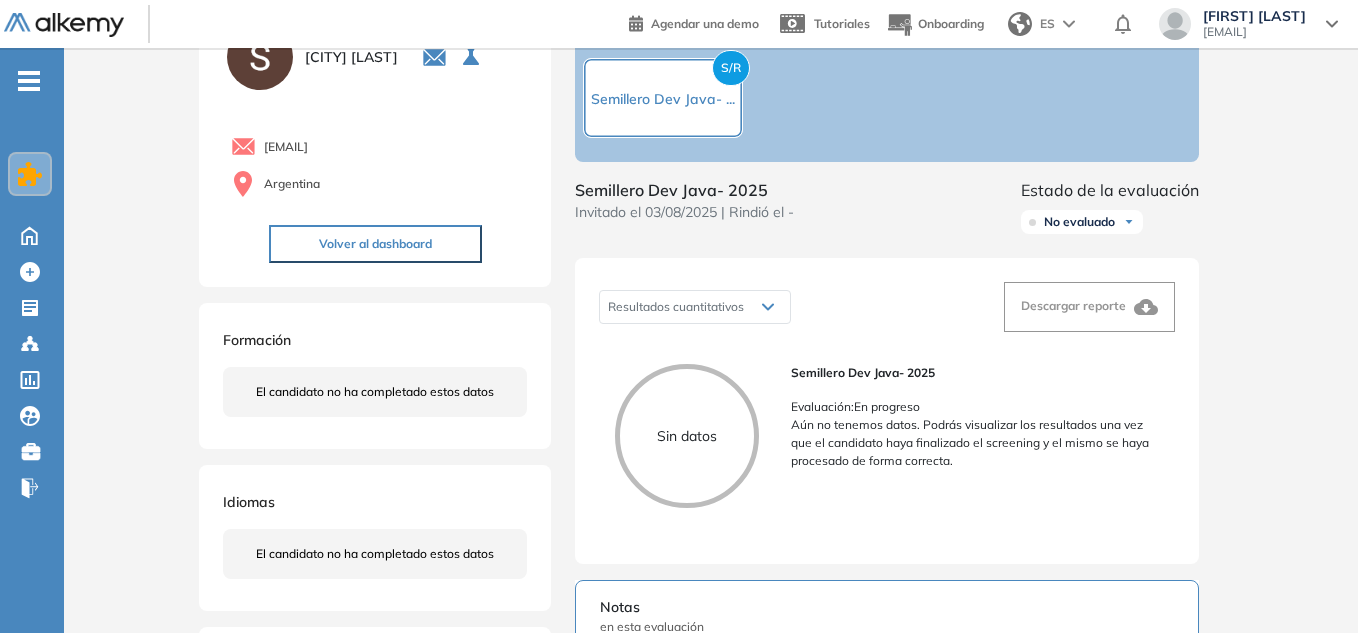 scroll, scrollTop: 0, scrollLeft: 0, axis: both 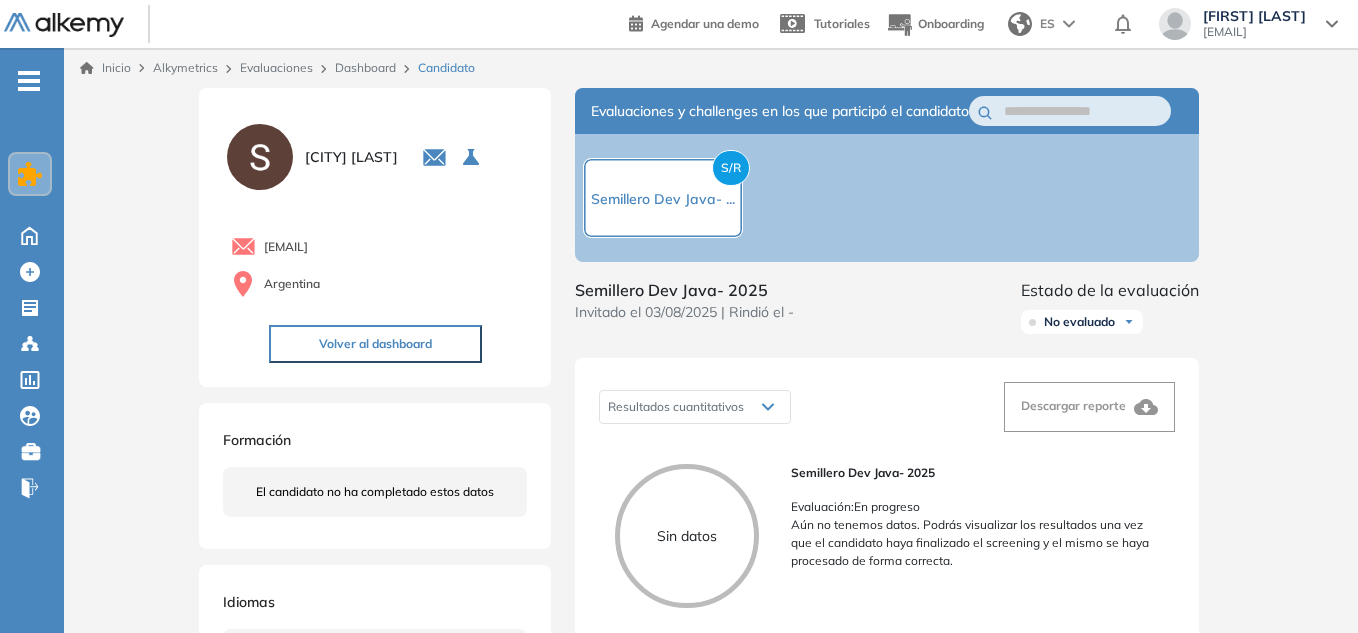 click on "Dashboard" at bounding box center (365, 67) 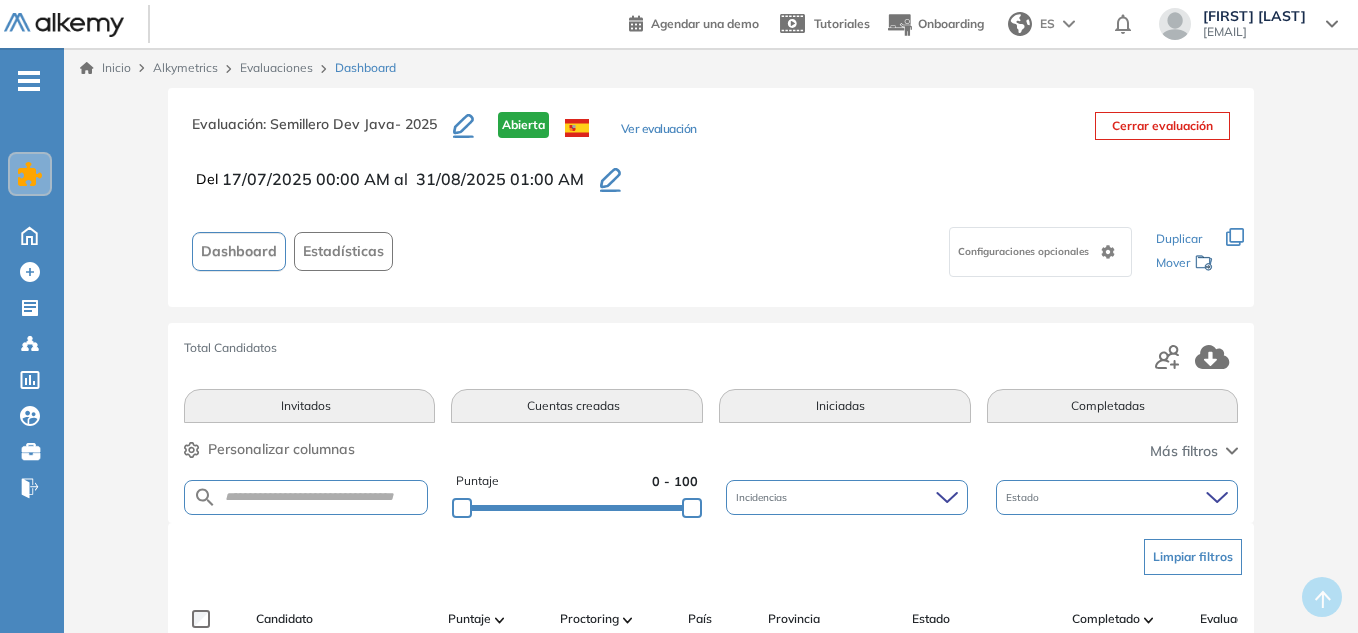 click at bounding box center (306, 497) 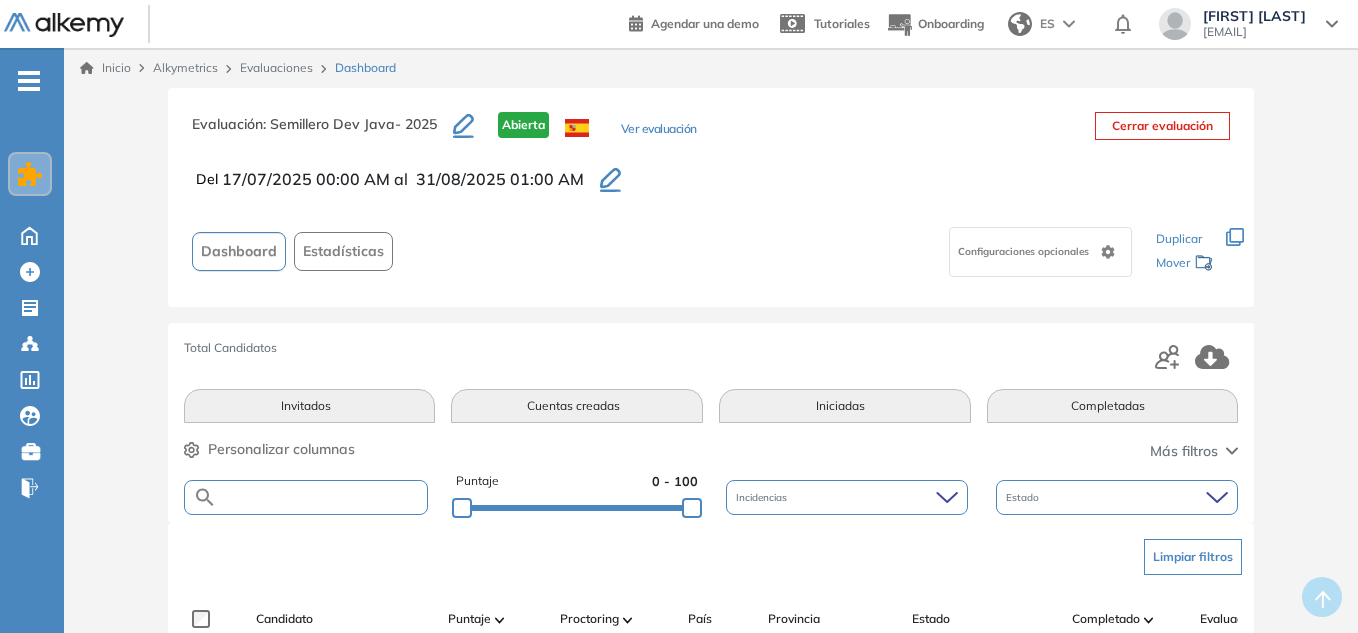 click at bounding box center [322, 497] 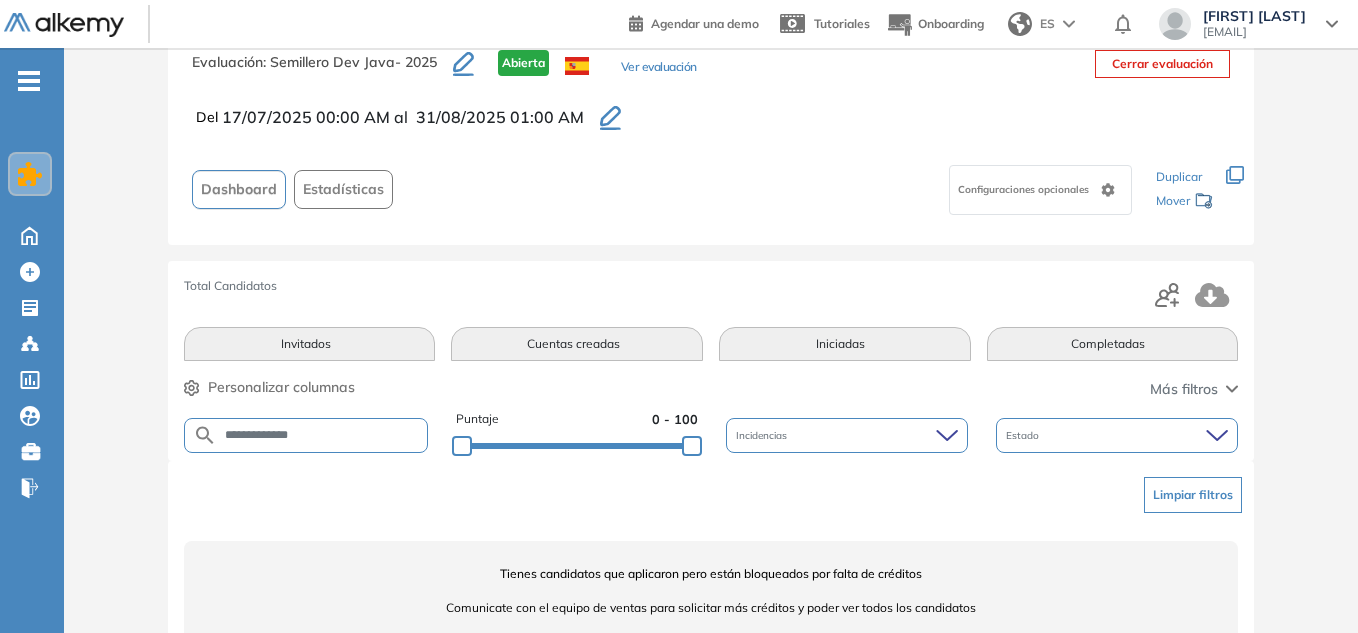 scroll, scrollTop: 110, scrollLeft: 0, axis: vertical 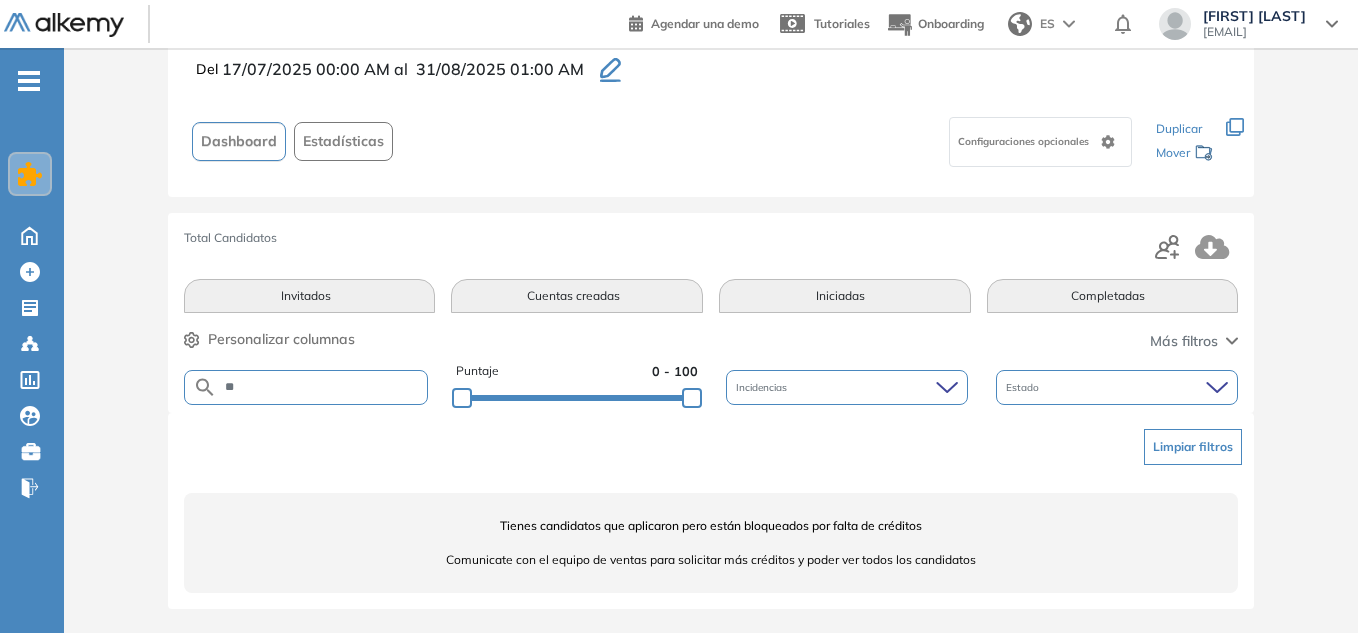 type on "*" 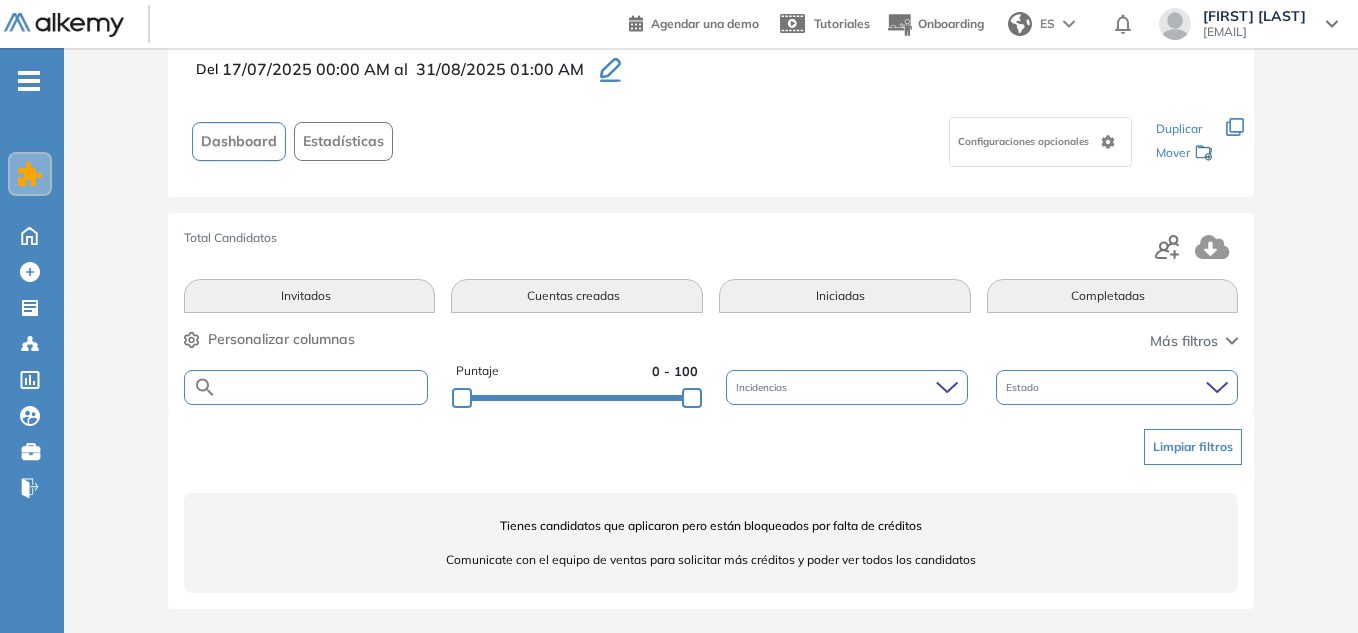 paste on "**********" 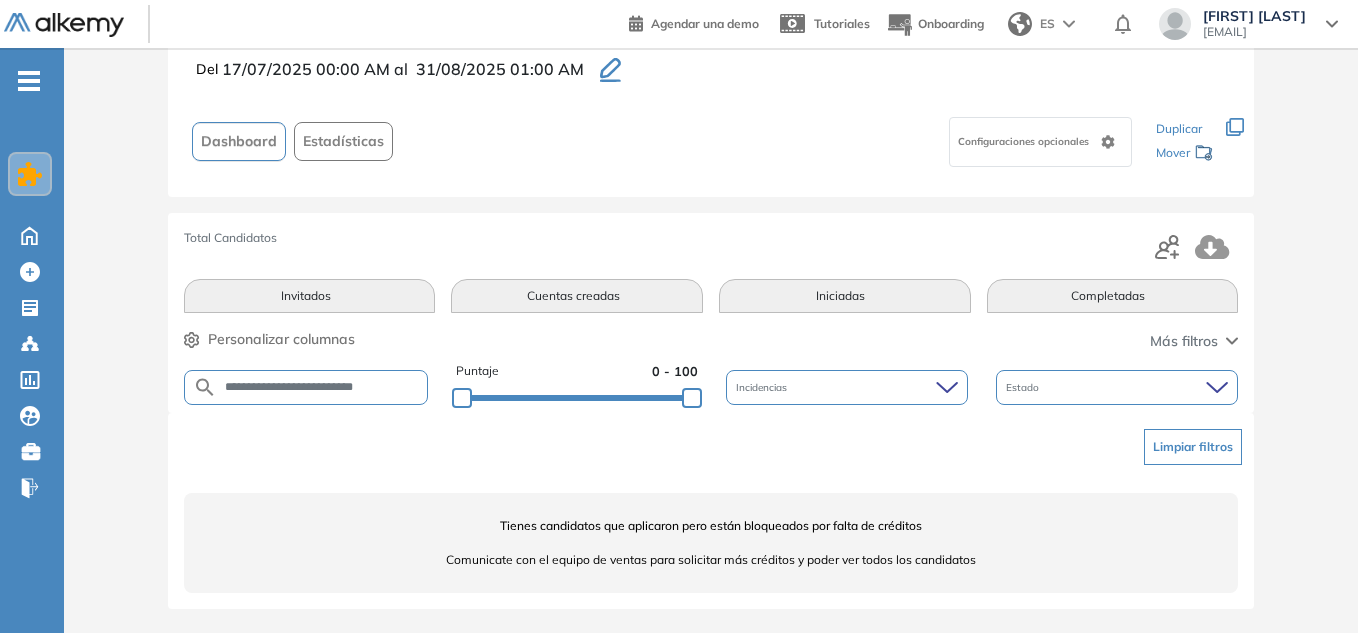 type on "**********" 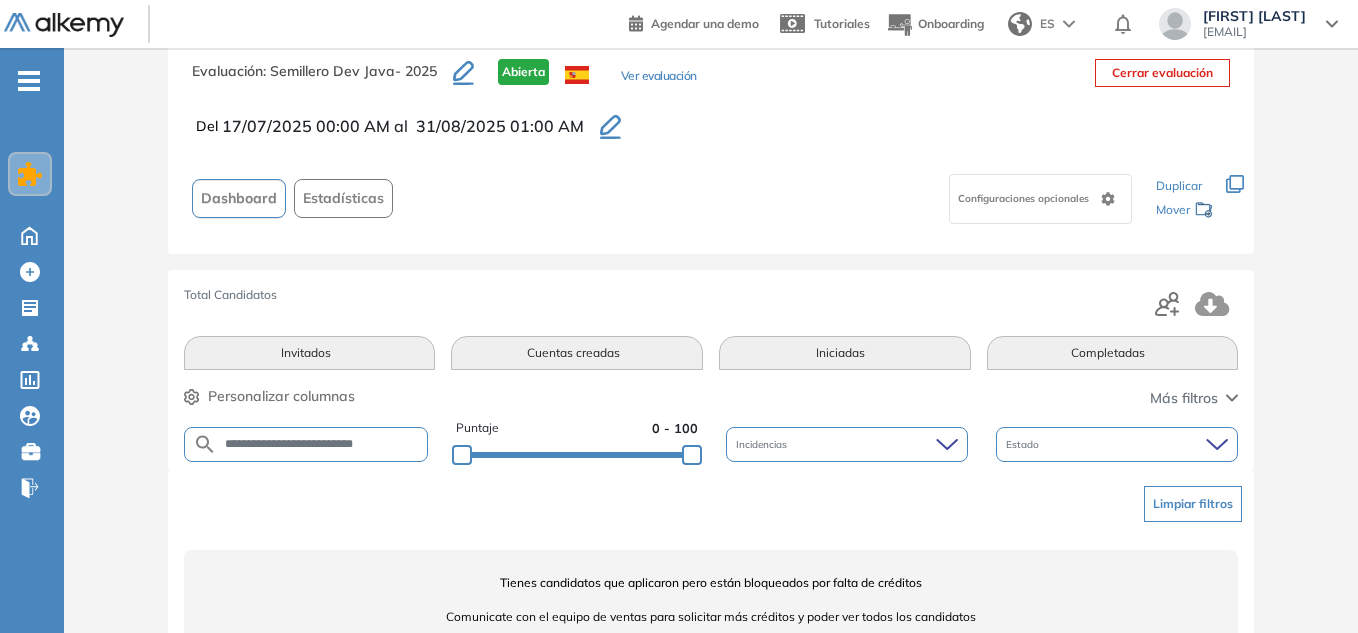 scroll, scrollTop: 0, scrollLeft: 0, axis: both 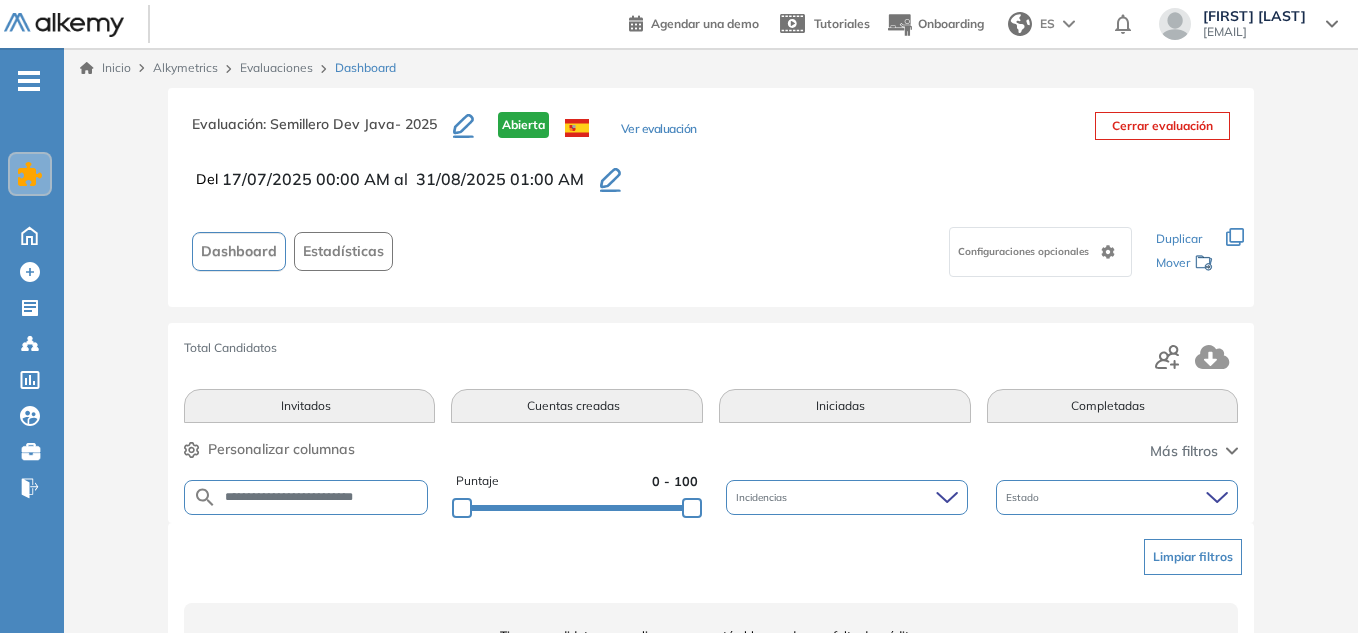 click on "Ver evaluación" at bounding box center (659, 130) 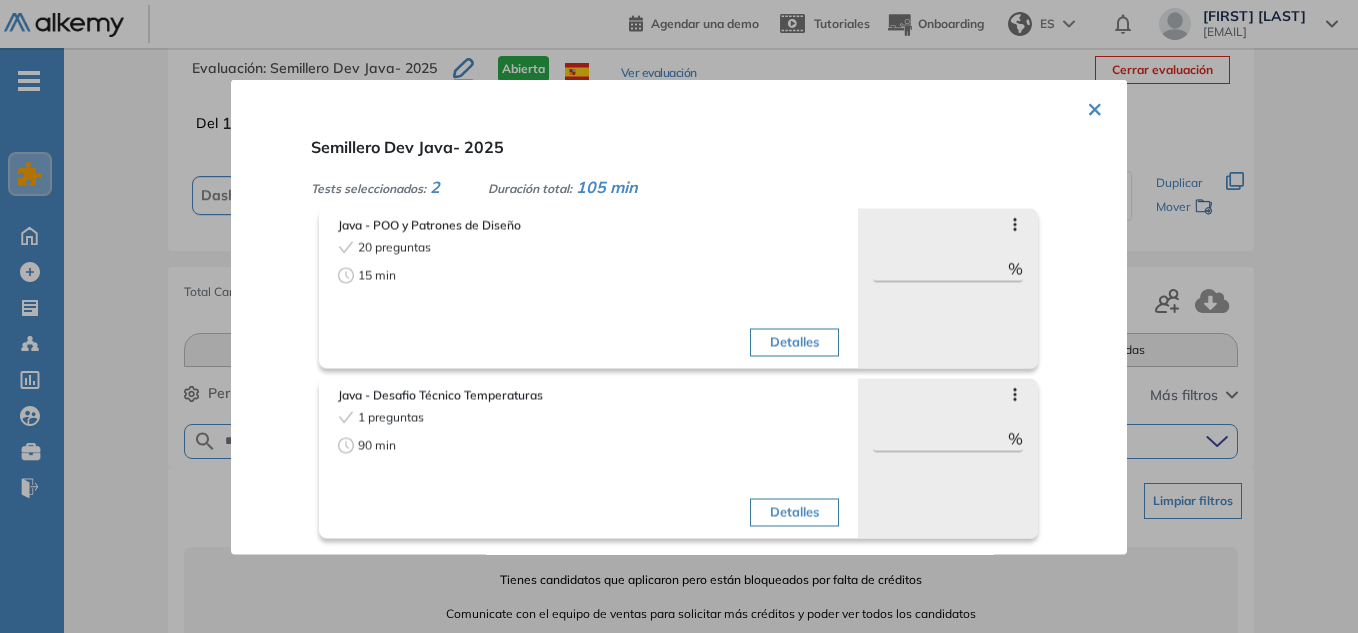 scroll, scrollTop: 110, scrollLeft: 0, axis: vertical 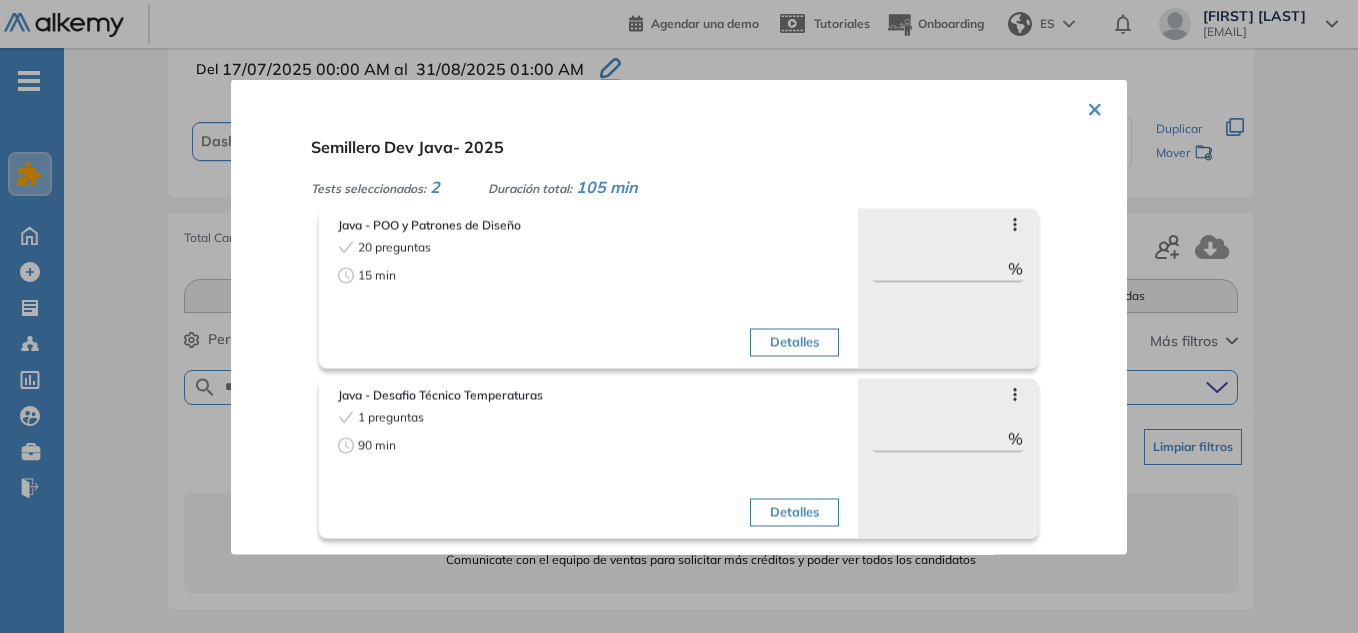 click on "×" at bounding box center [1095, 106] 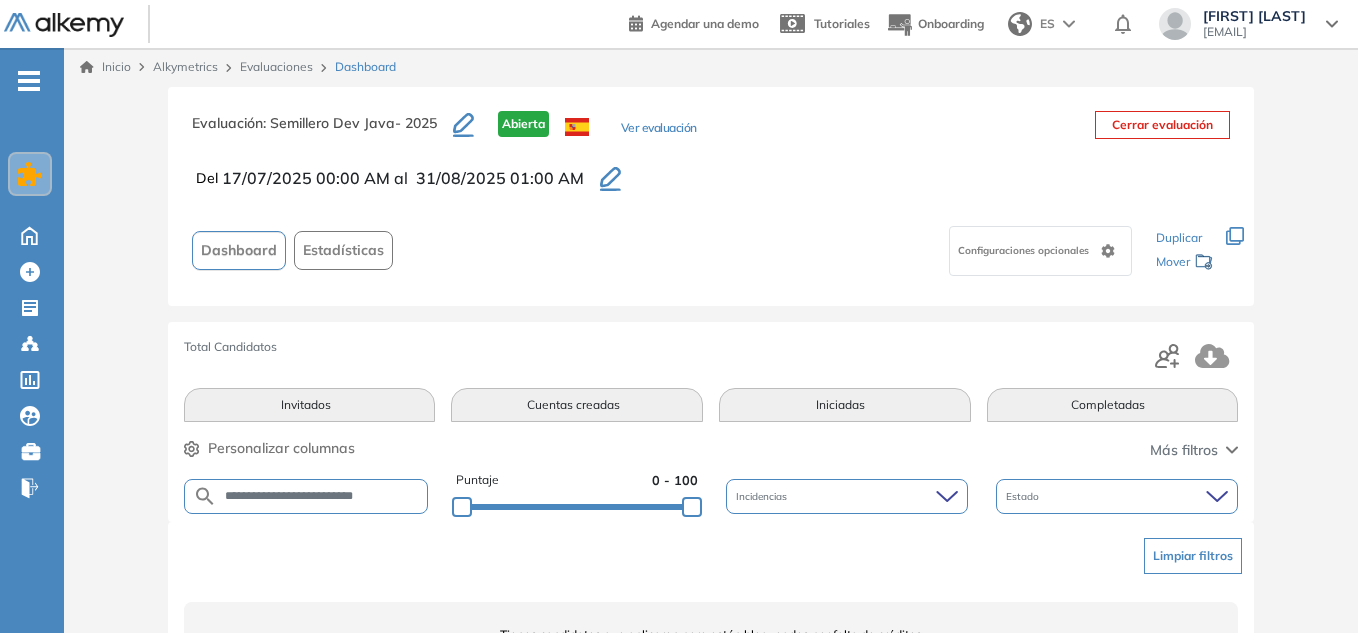 scroll, scrollTop: 0, scrollLeft: 0, axis: both 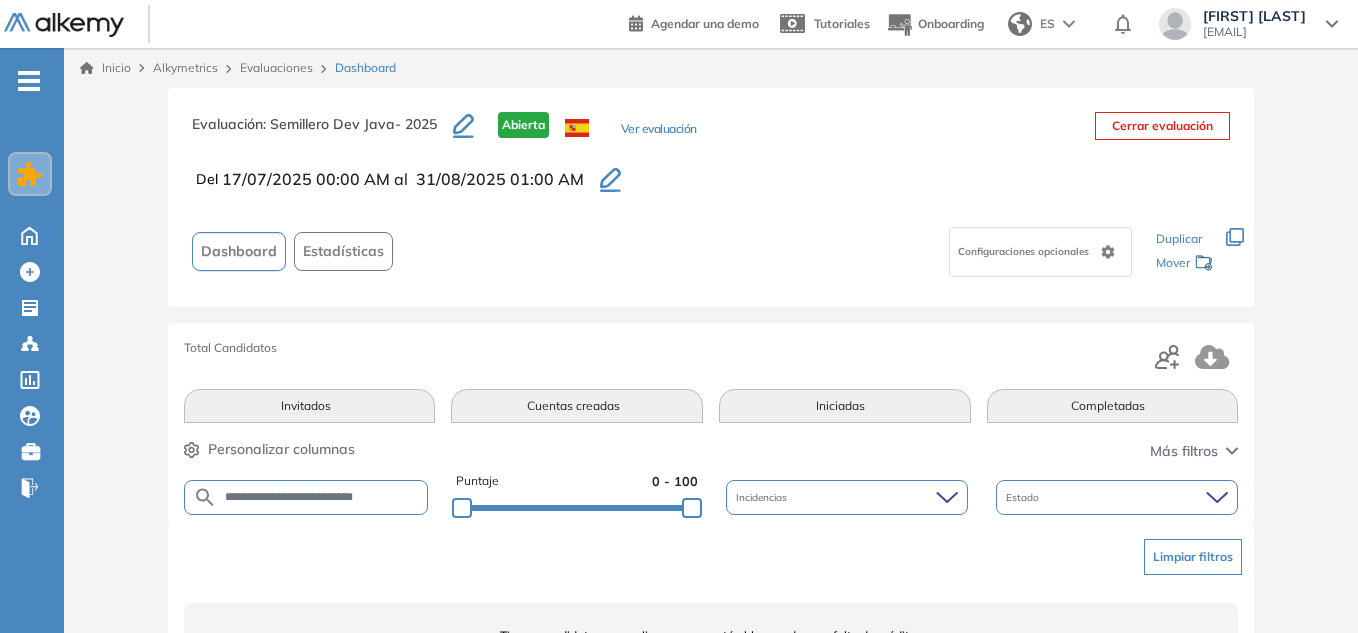 click on "Configuraciones opcionales" at bounding box center [1040, 252] 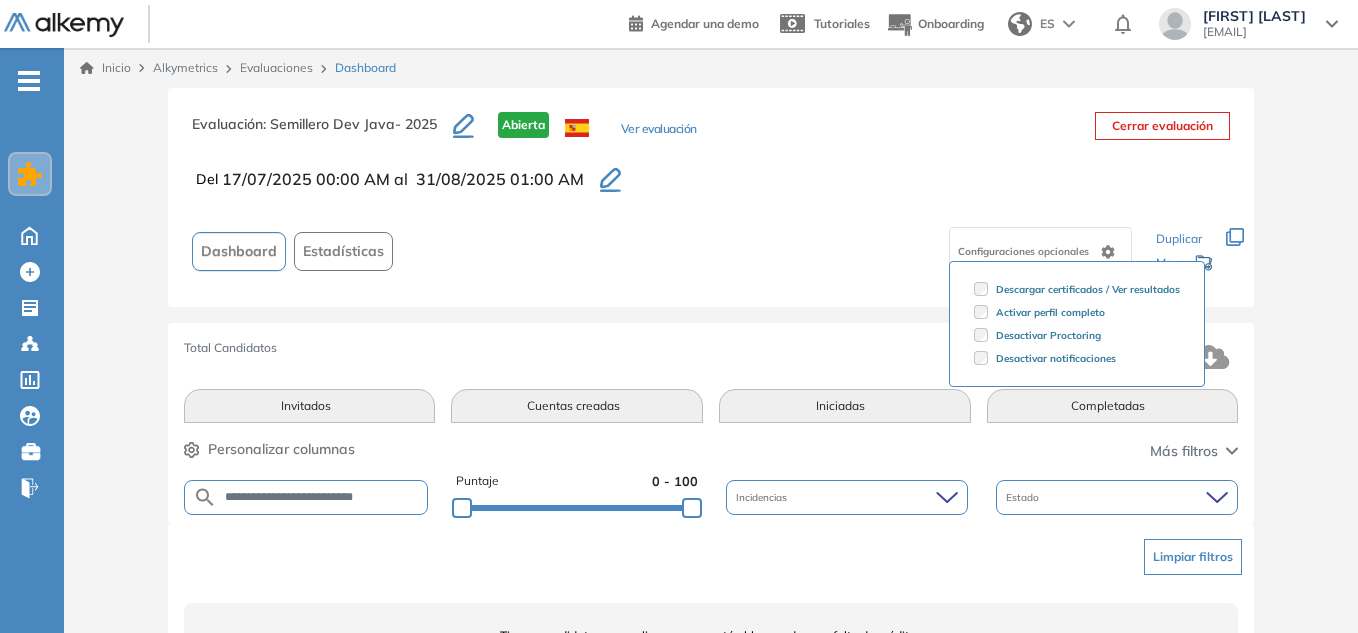 click on "Descargar certificados / Ver resultados Activar perfil completo Desactivar Proctoring Desactivar notificaciones" at bounding box center [1077, 324] 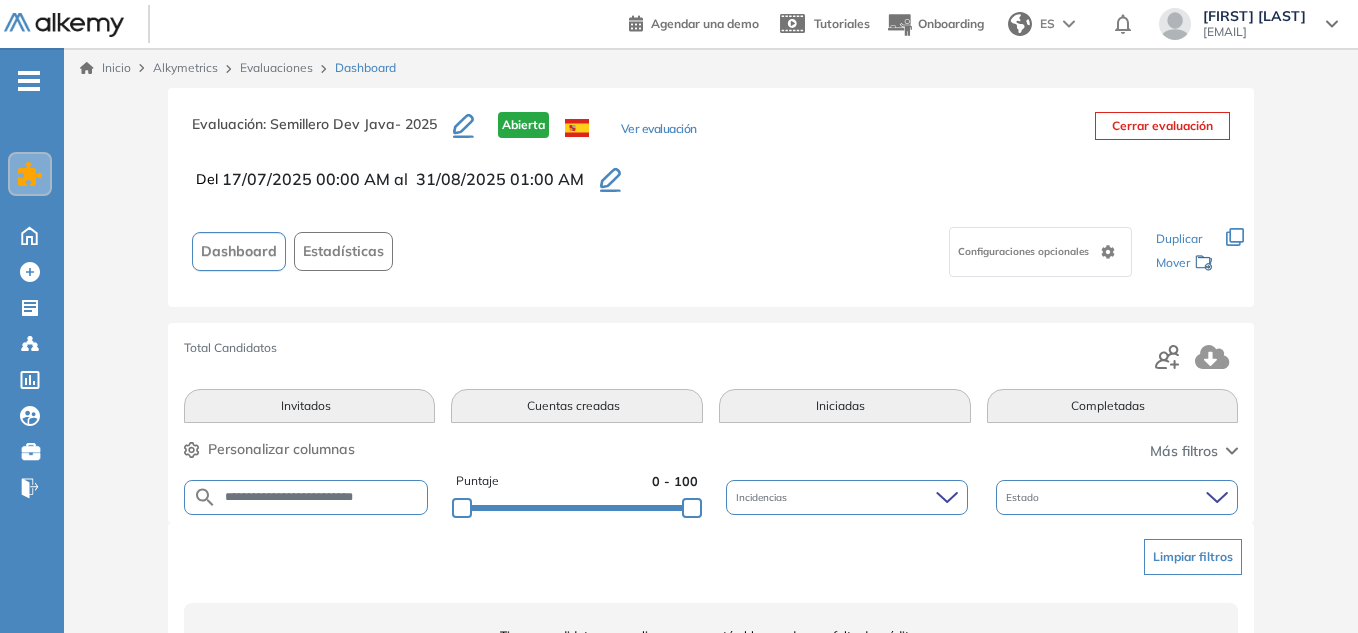 click on "Configuraciones opcionales" at bounding box center [770, 251] 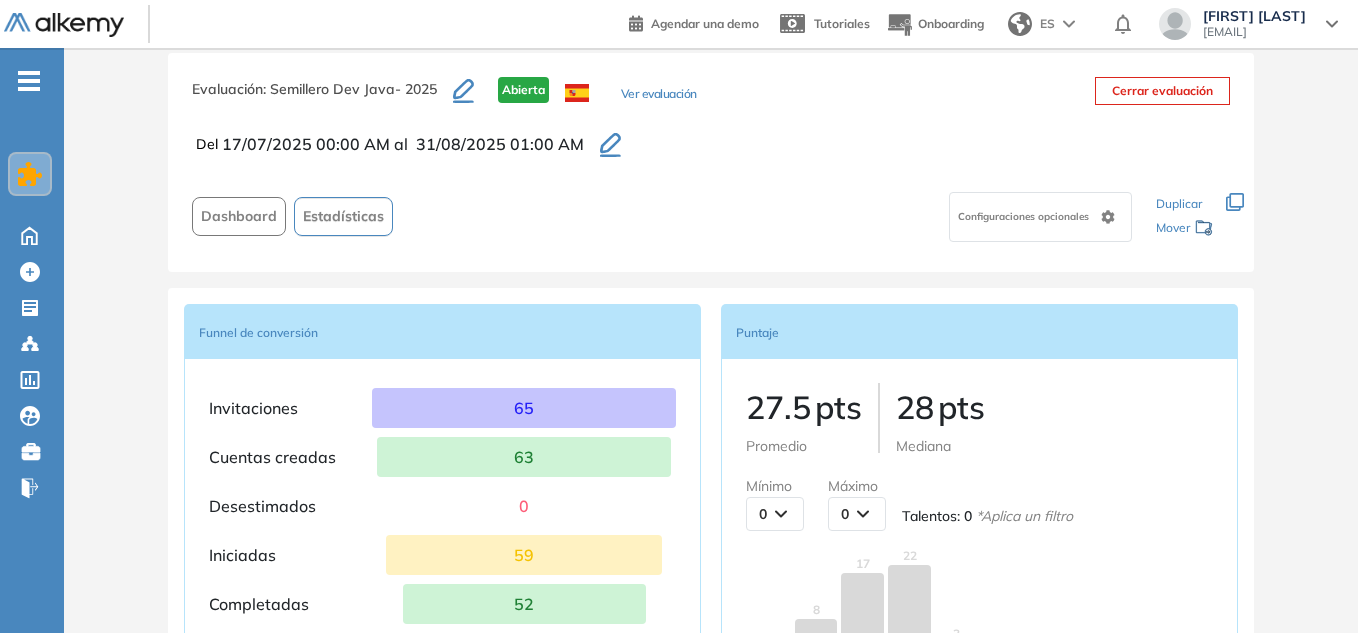 scroll, scrollTop: 0, scrollLeft: 0, axis: both 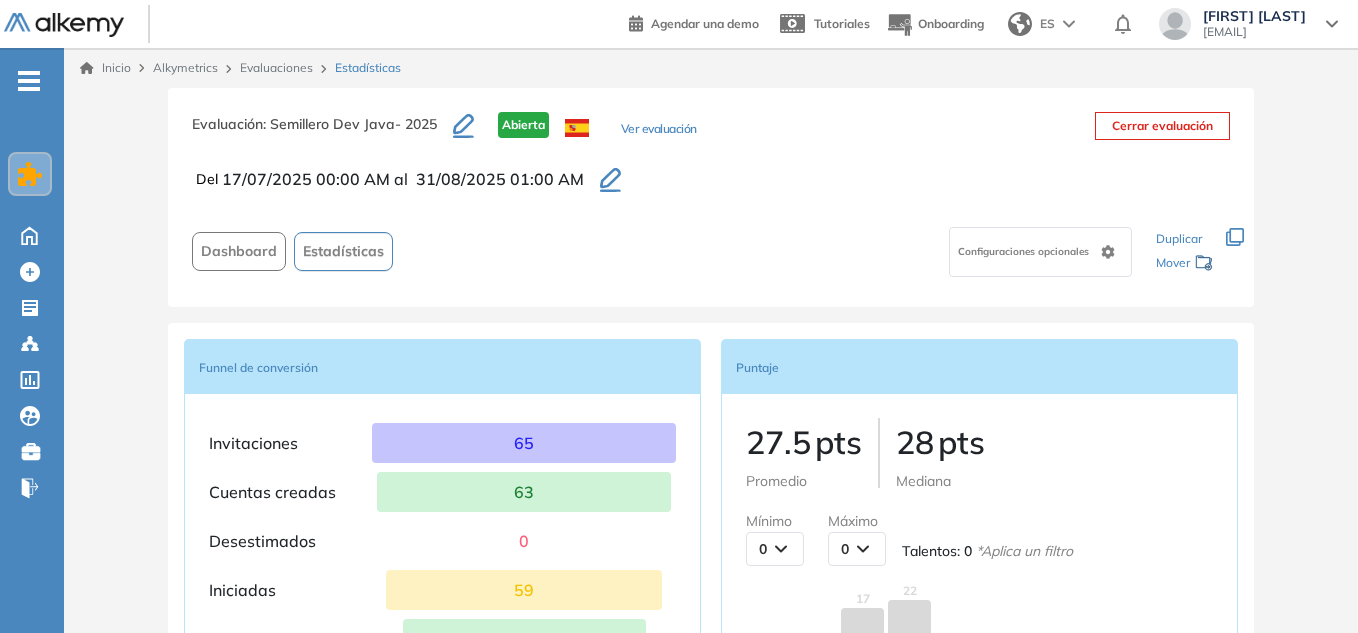 click on "Evaluaciones" at bounding box center (276, 67) 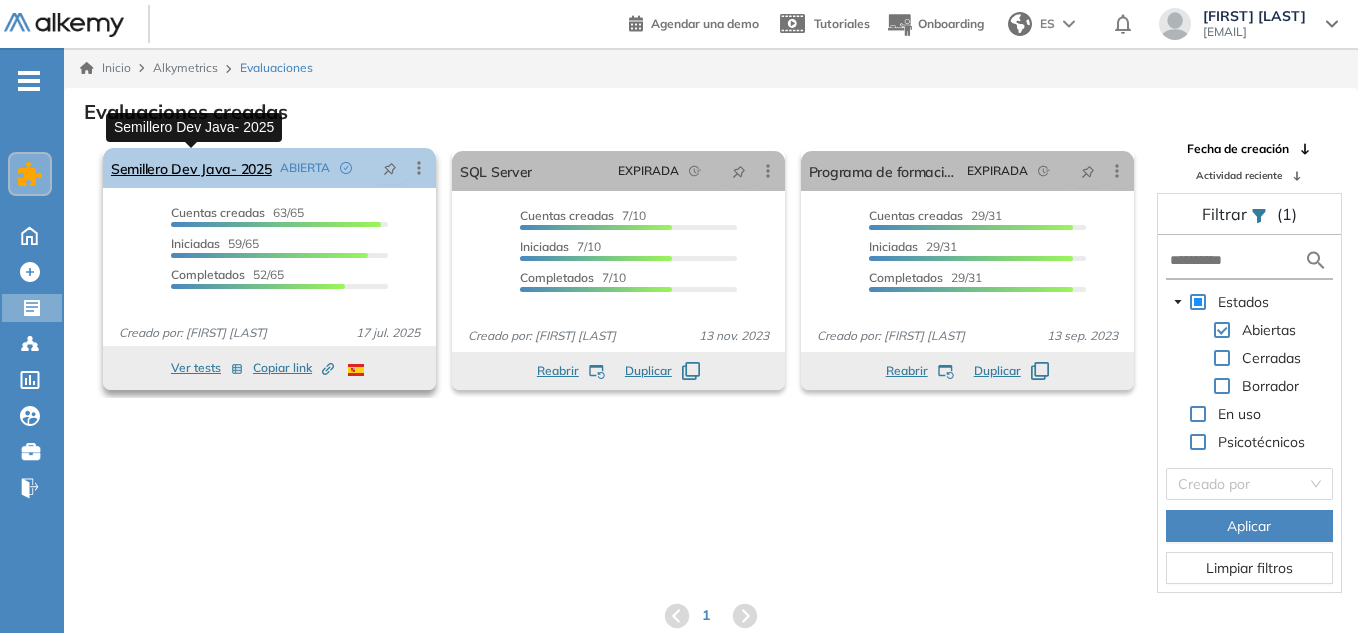 click on "Semillero Dev Java- 2025" at bounding box center (191, 168) 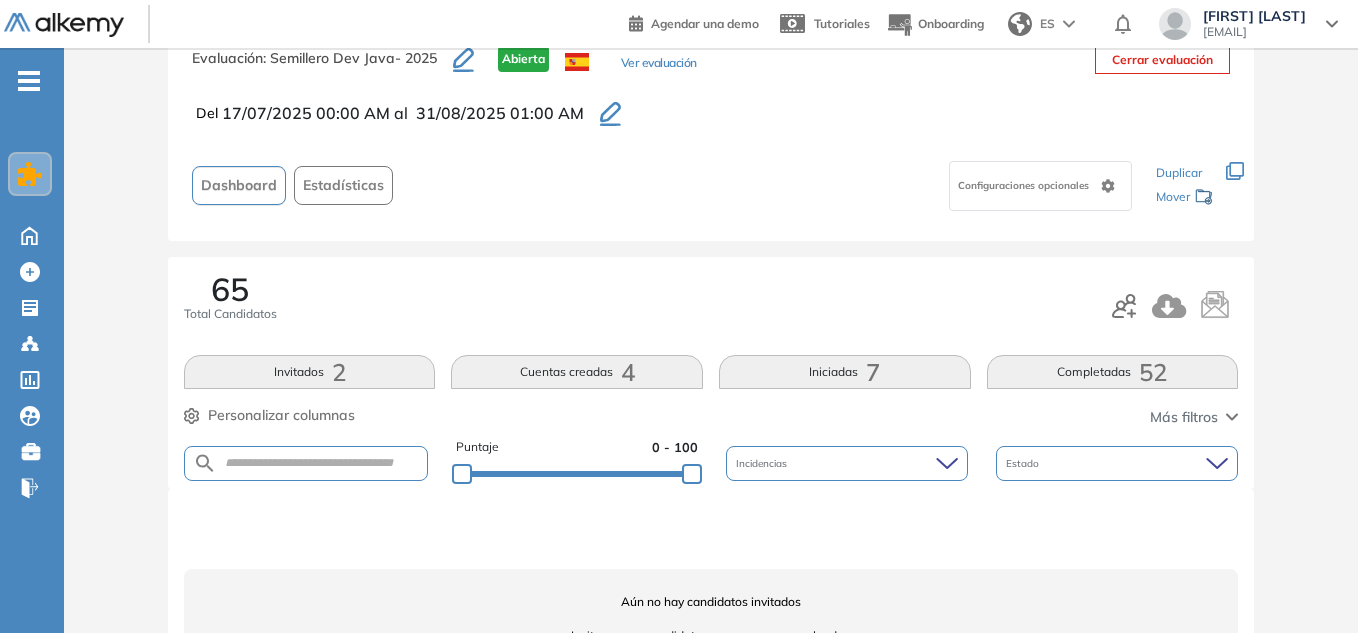 scroll, scrollTop: 0, scrollLeft: 0, axis: both 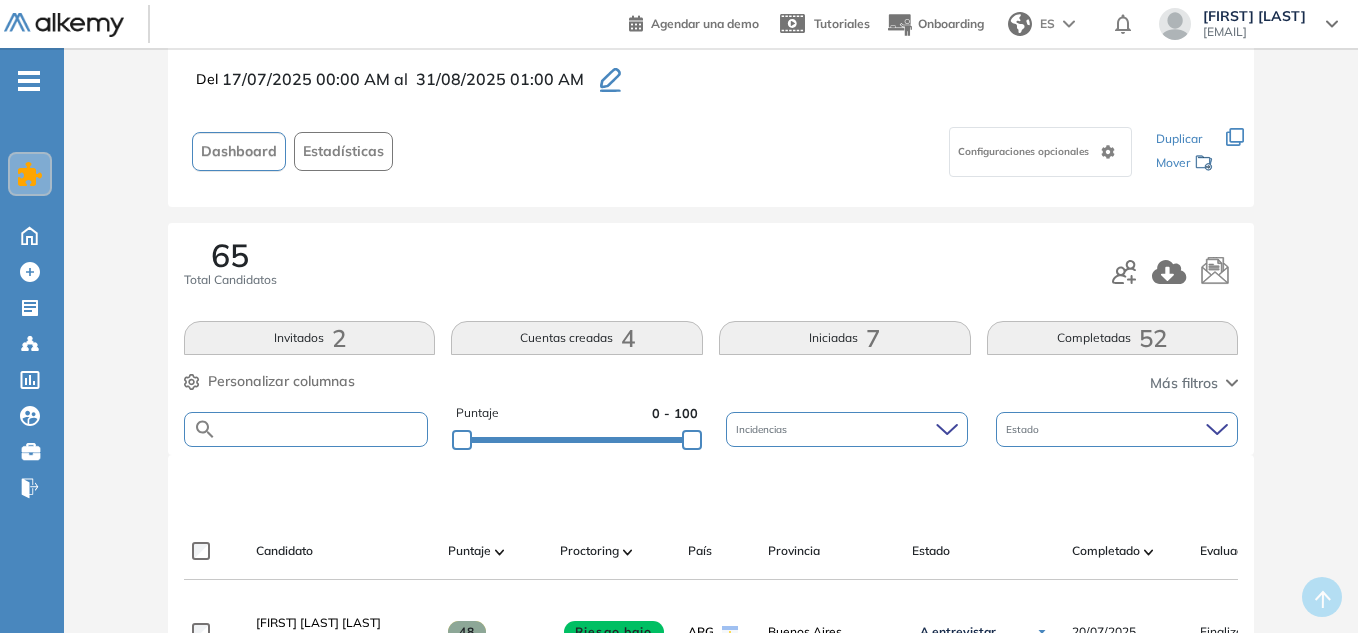 paste on "**********" 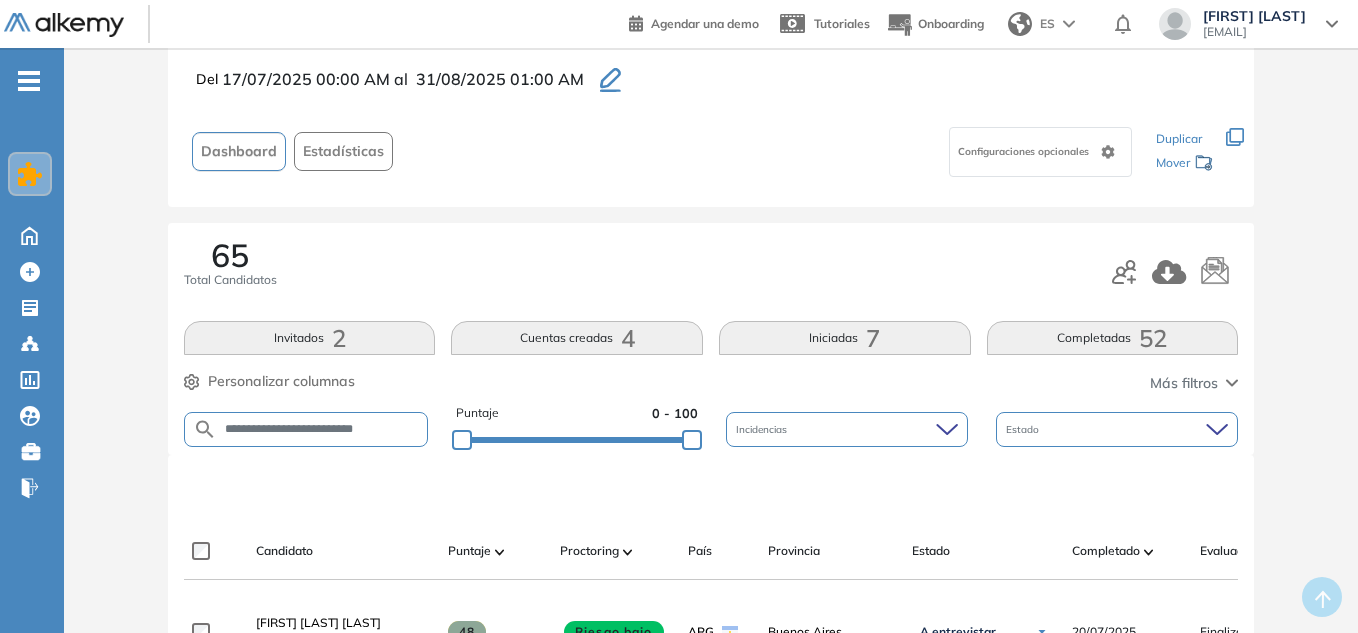 type on "**********" 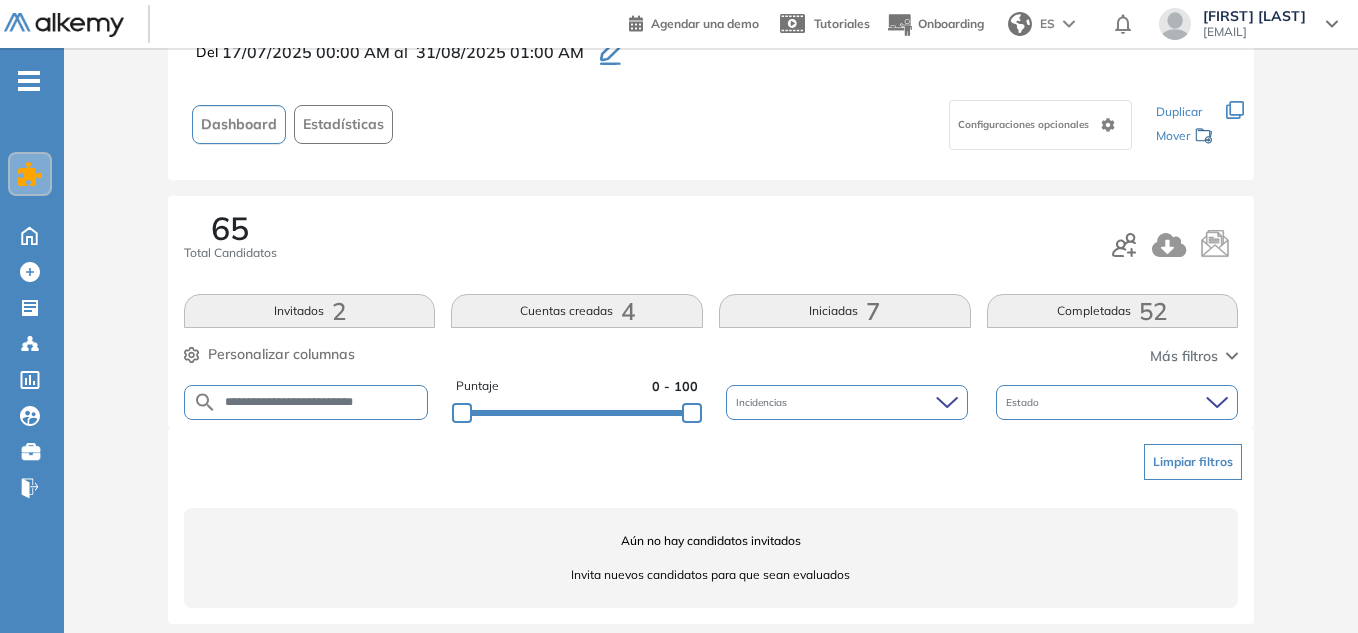 scroll, scrollTop: 142, scrollLeft: 0, axis: vertical 